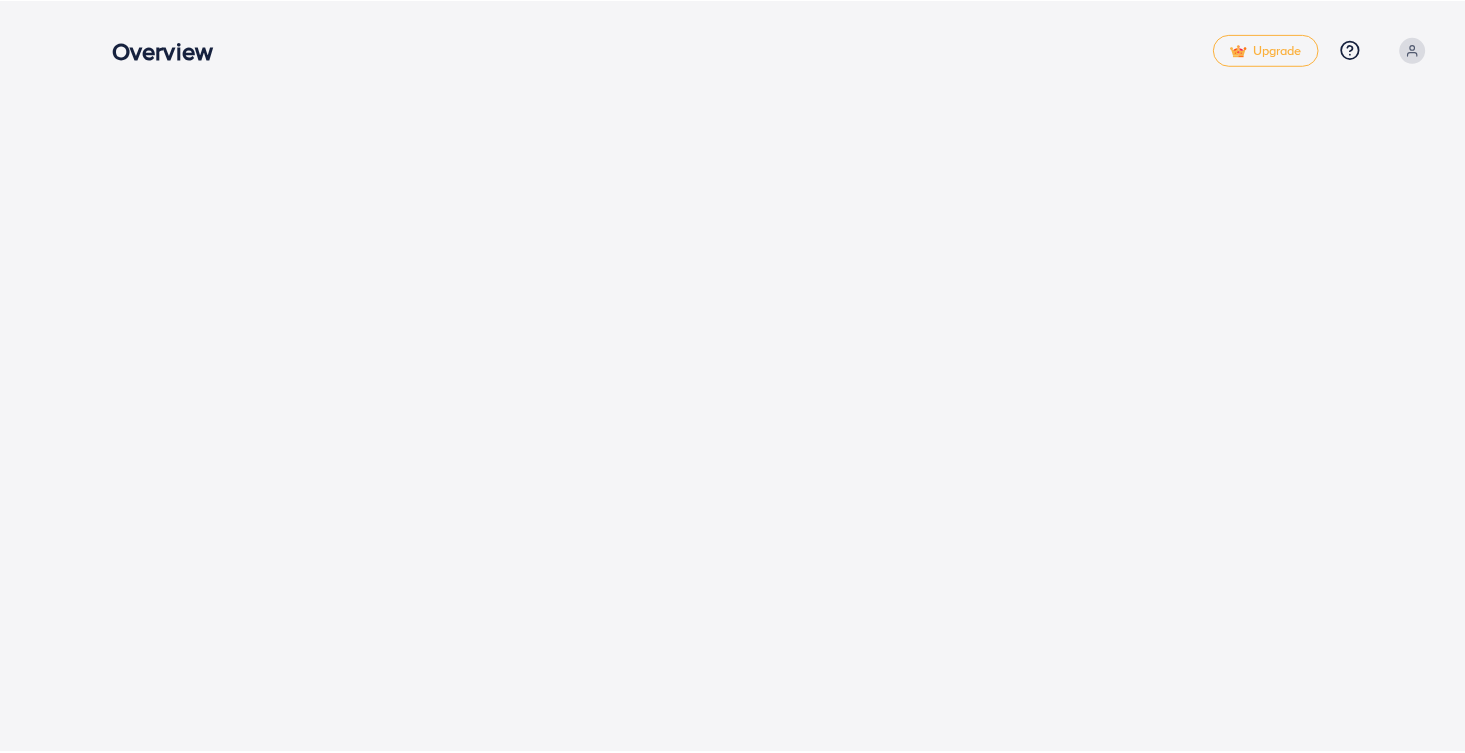 scroll, scrollTop: 0, scrollLeft: 0, axis: both 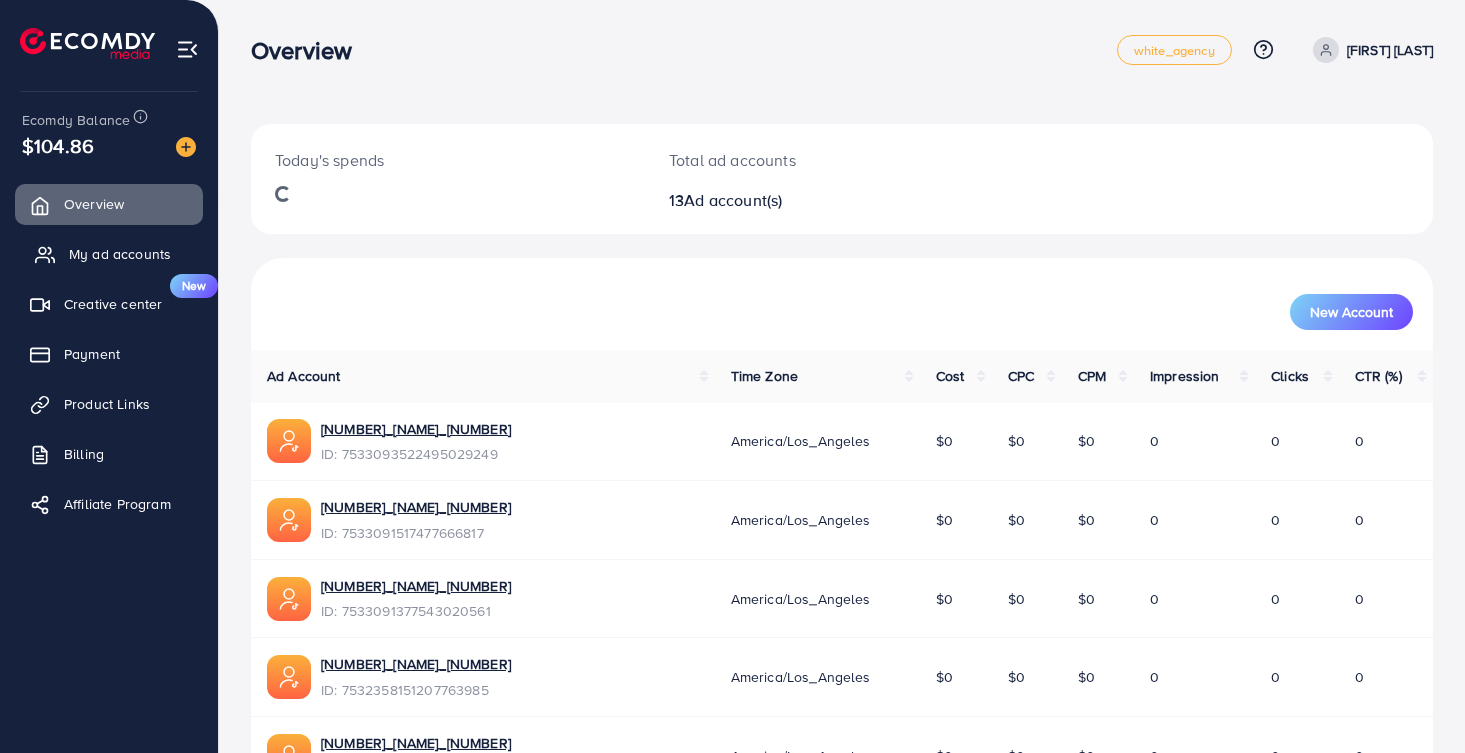 click on "My ad accounts" at bounding box center [120, 254] 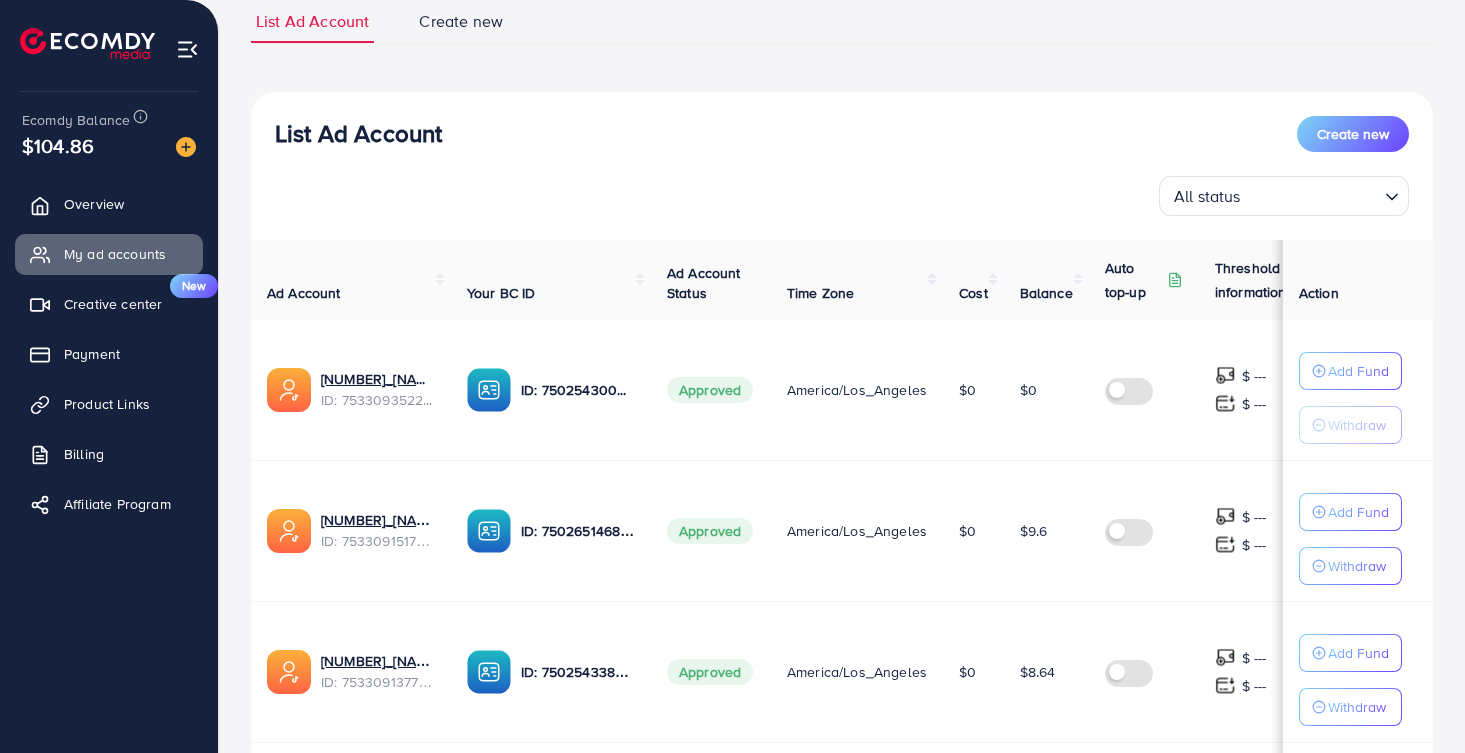 scroll, scrollTop: 174, scrollLeft: 0, axis: vertical 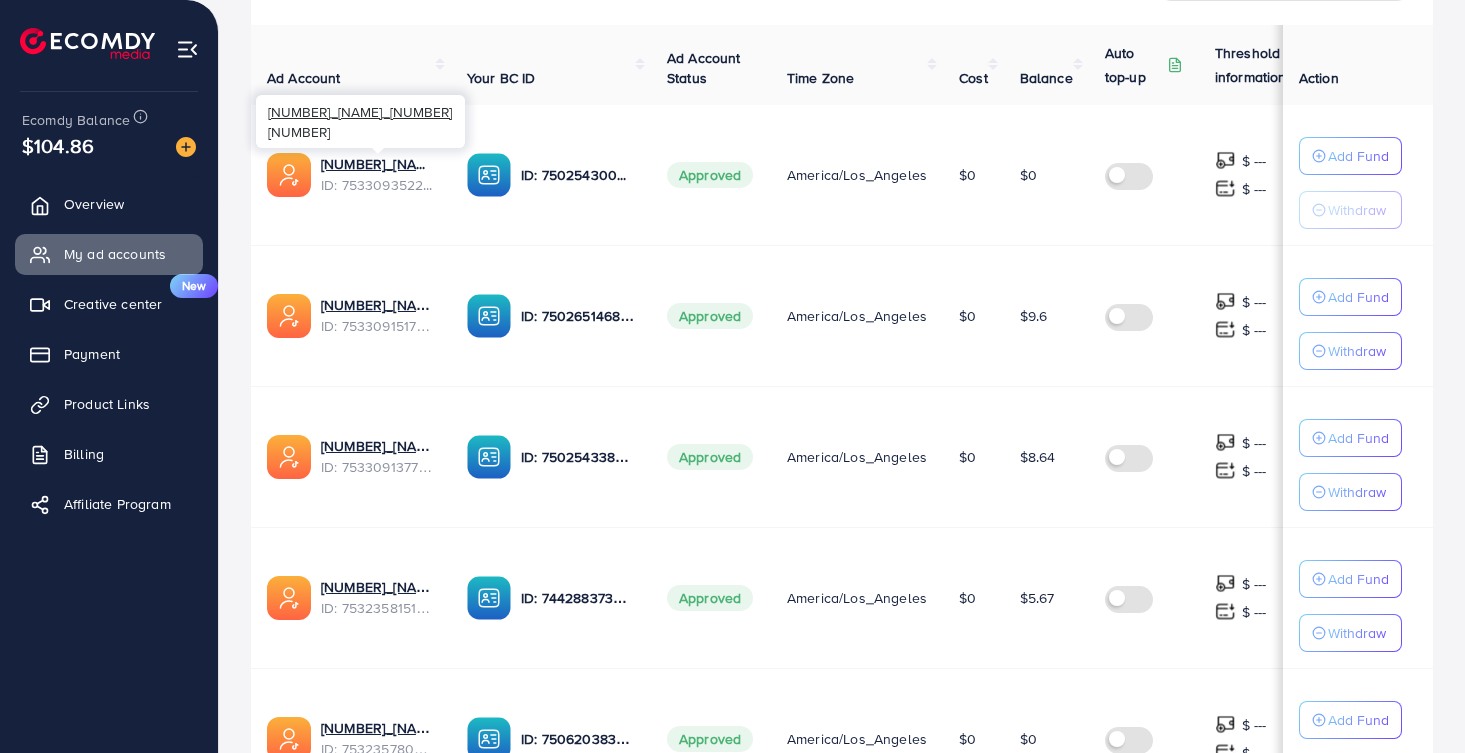 drag, startPoint x: 329, startPoint y: 112, endPoint x: 449, endPoint y: 110, distance: 120.01666 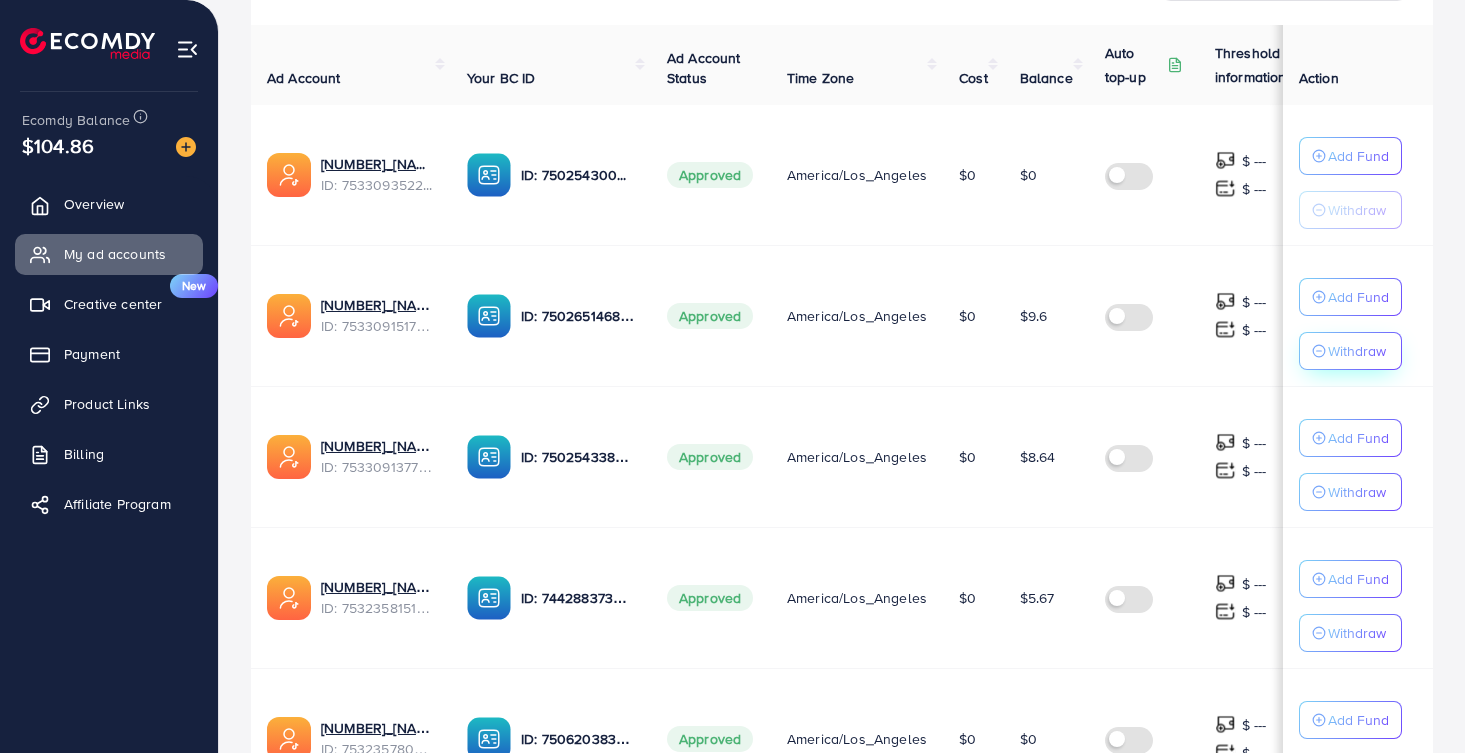 click on "Withdraw" at bounding box center [1357, 351] 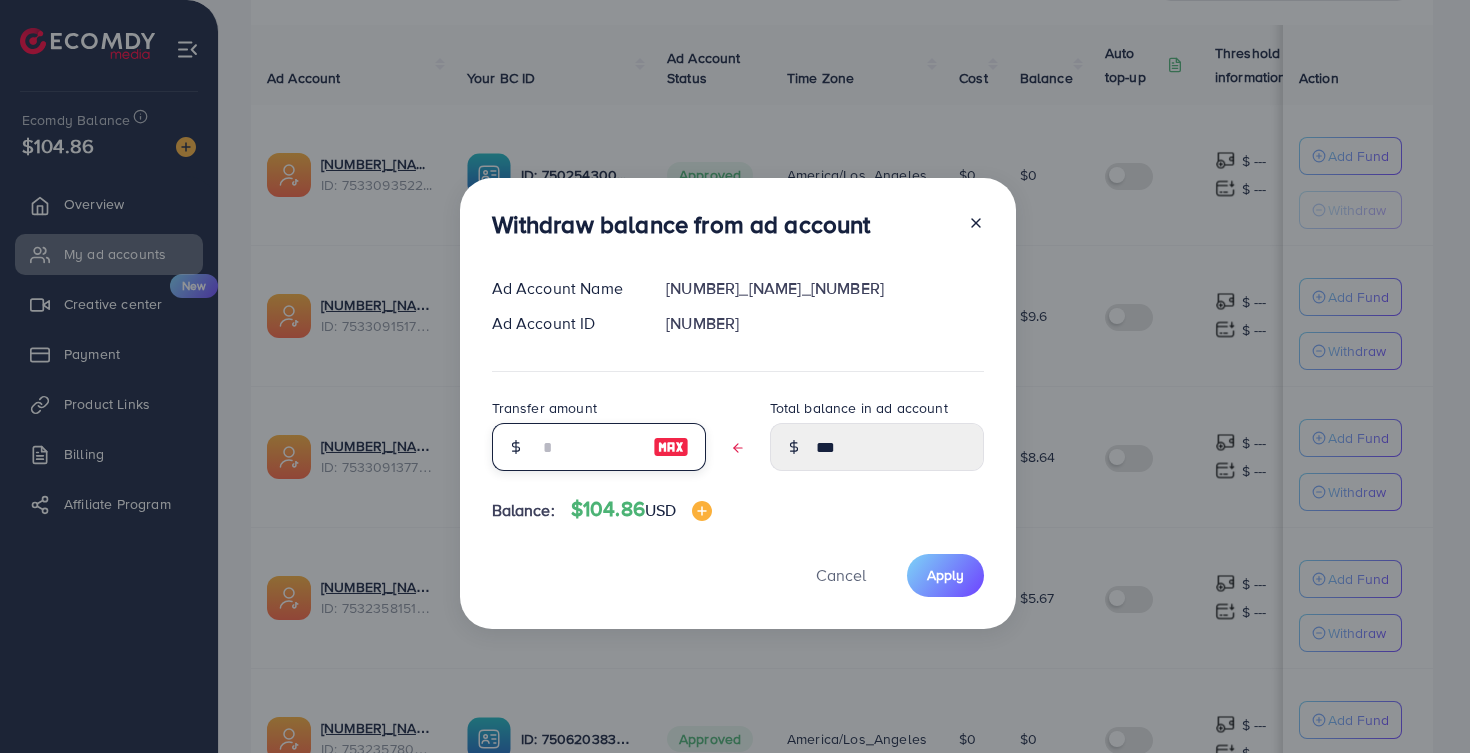 click at bounding box center (588, 447) 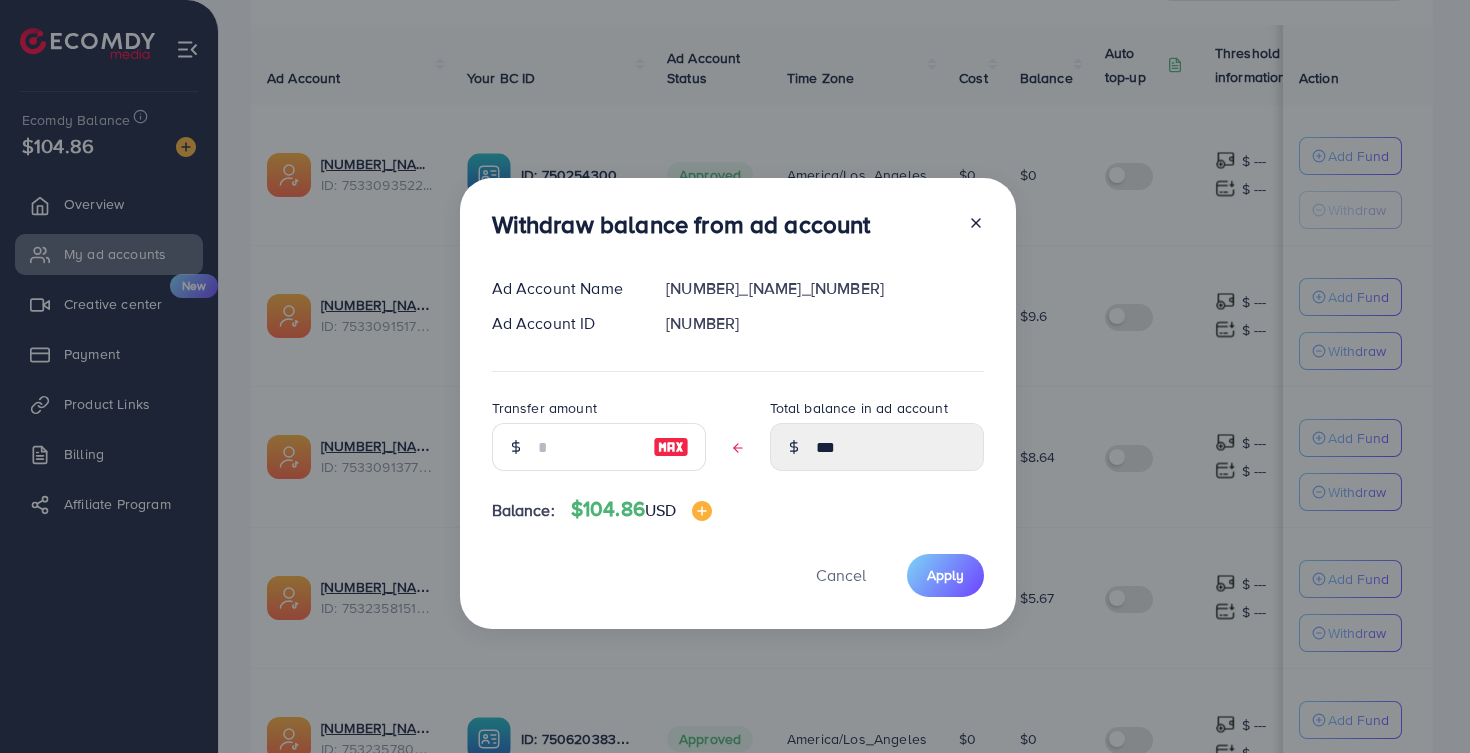 click at bounding box center [671, 447] 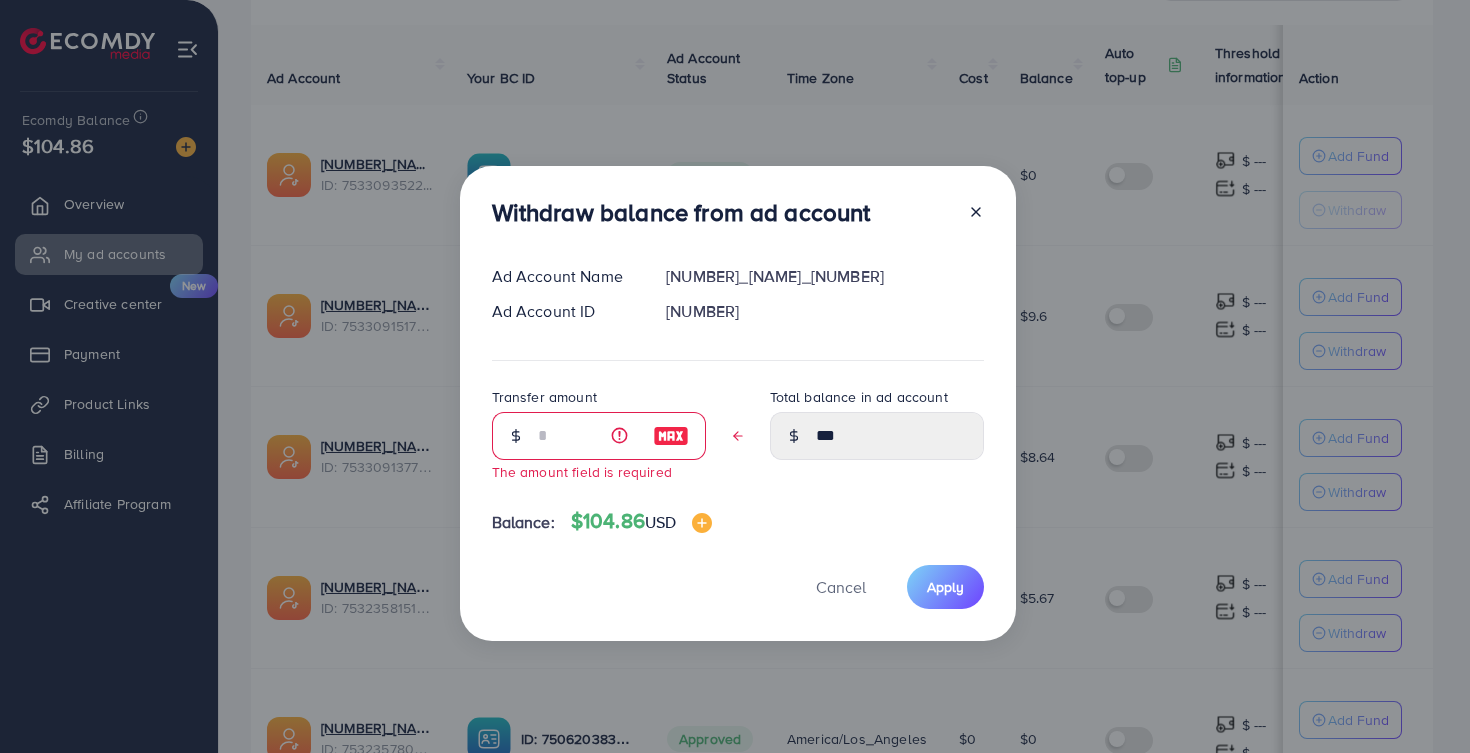 click at bounding box center [671, 436] 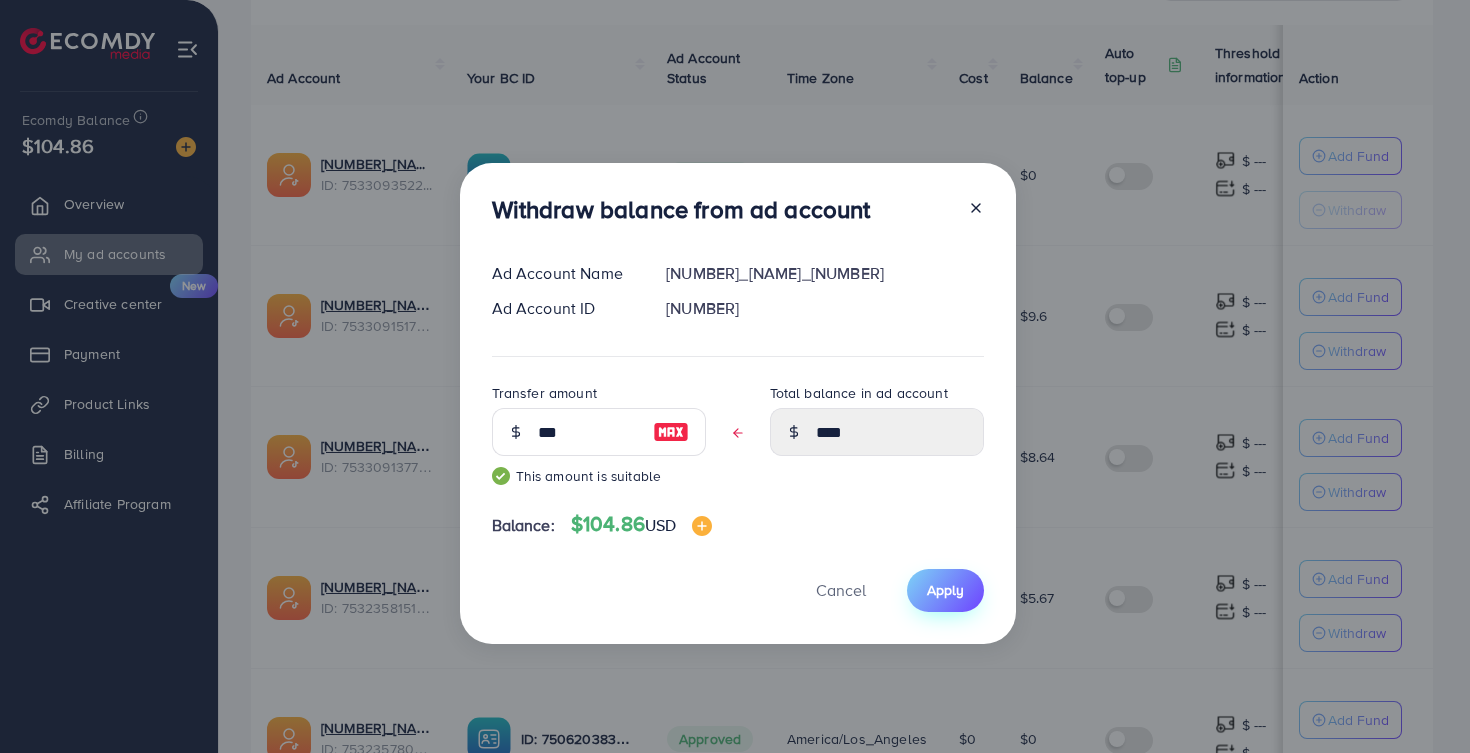 click on "Apply" at bounding box center [945, 590] 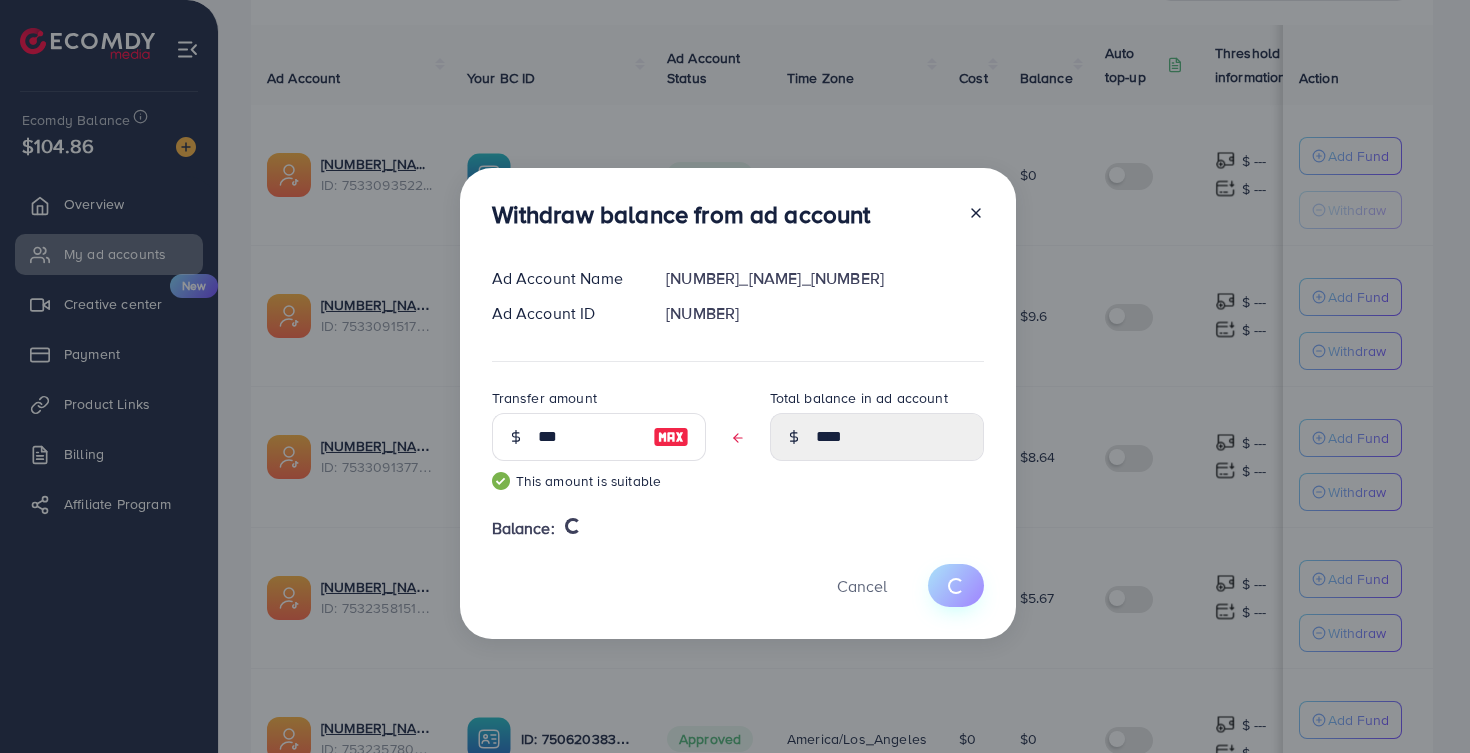 type 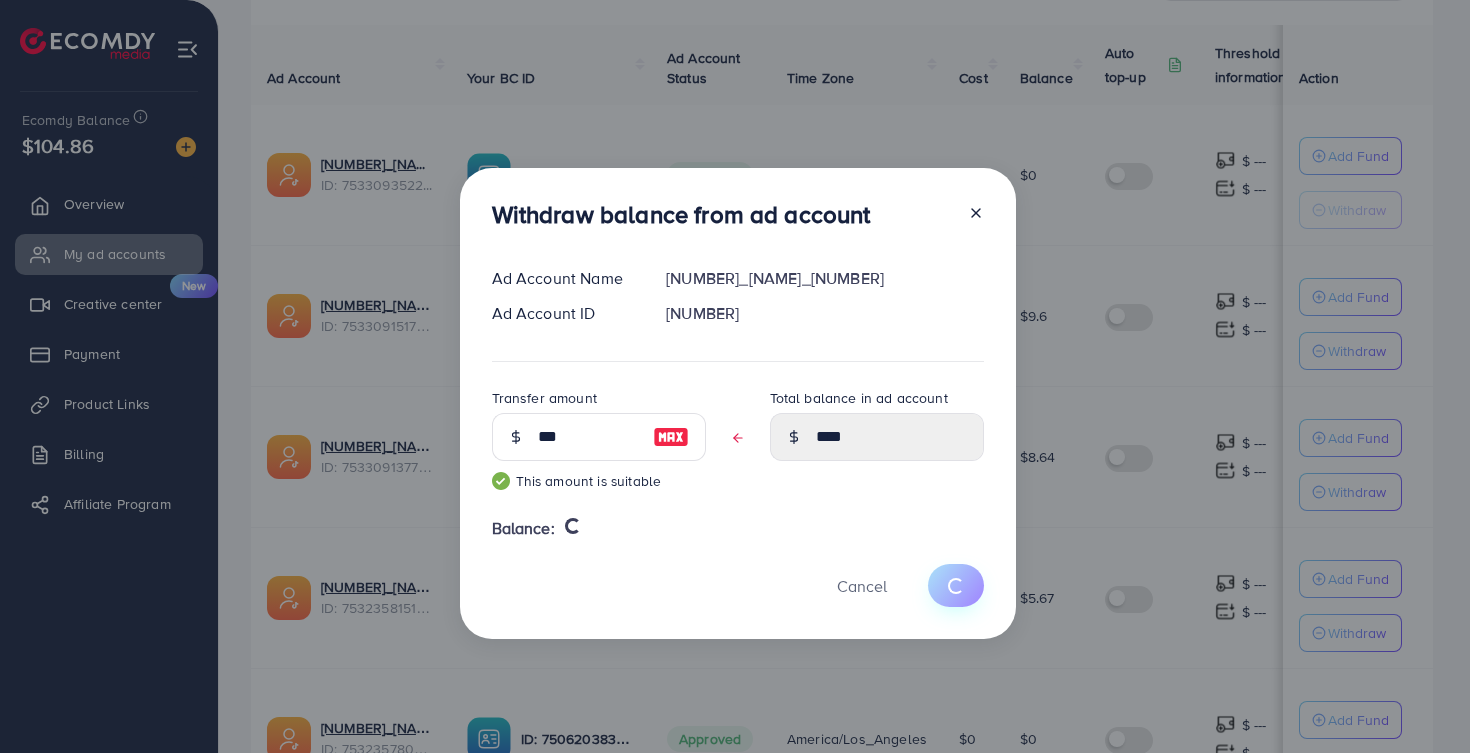 type on "***" 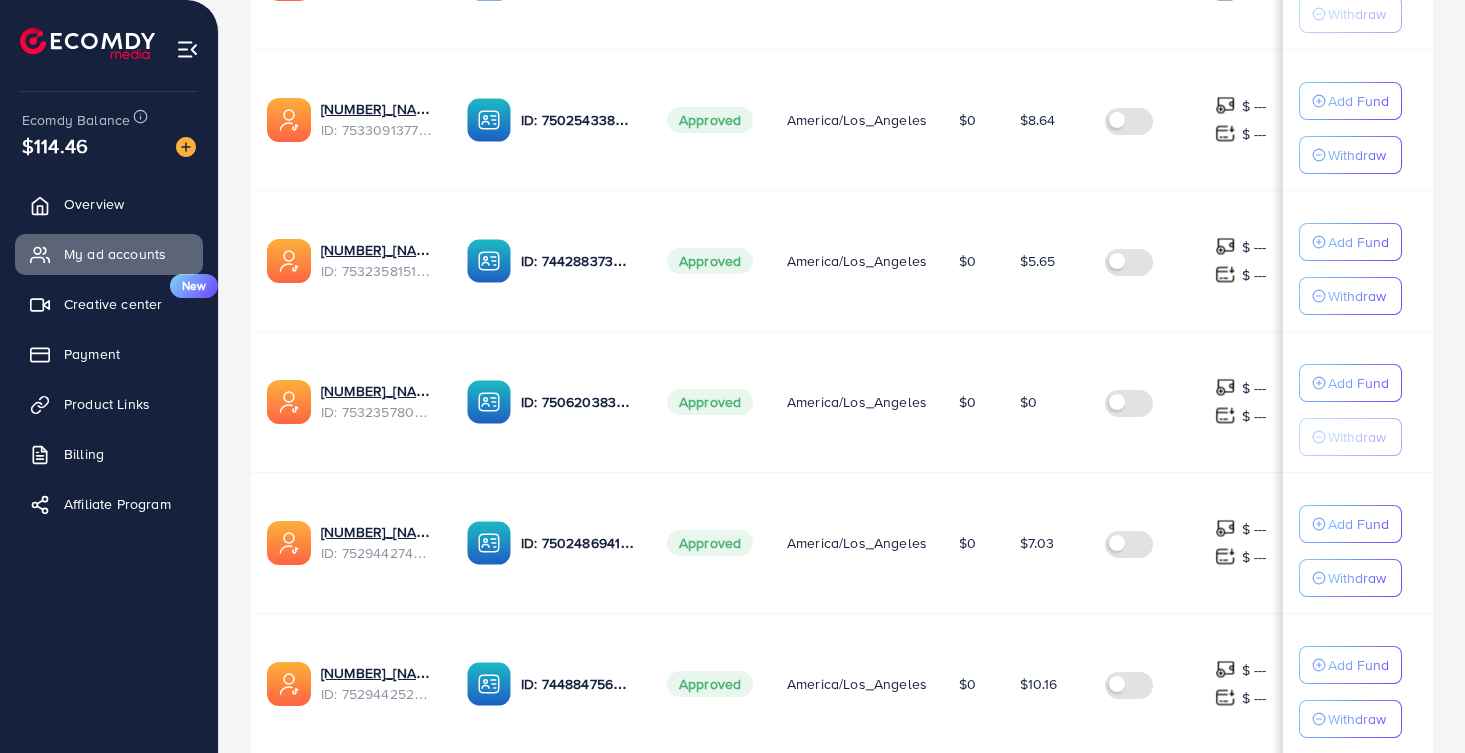 scroll, scrollTop: 712, scrollLeft: 0, axis: vertical 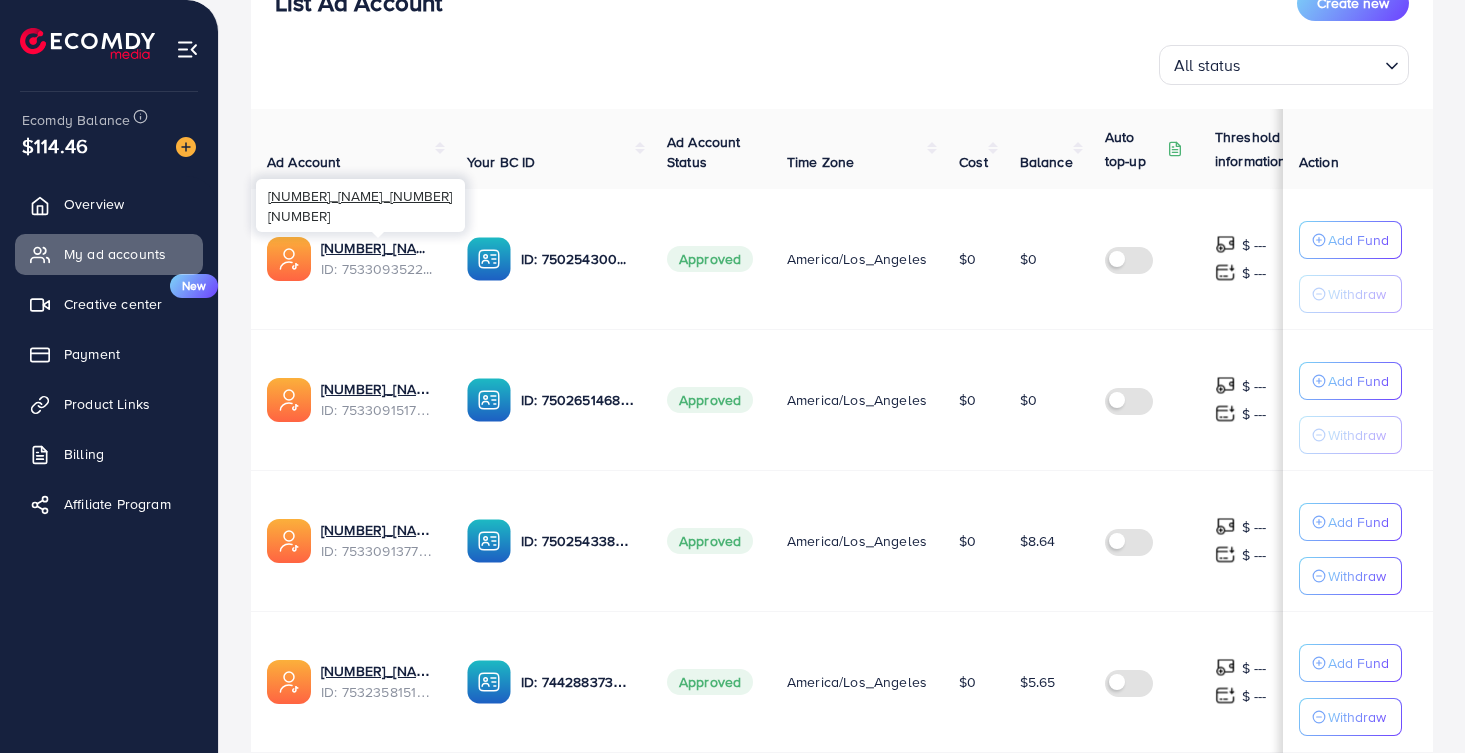drag, startPoint x: 326, startPoint y: 193, endPoint x: 451, endPoint y: 193, distance: 125 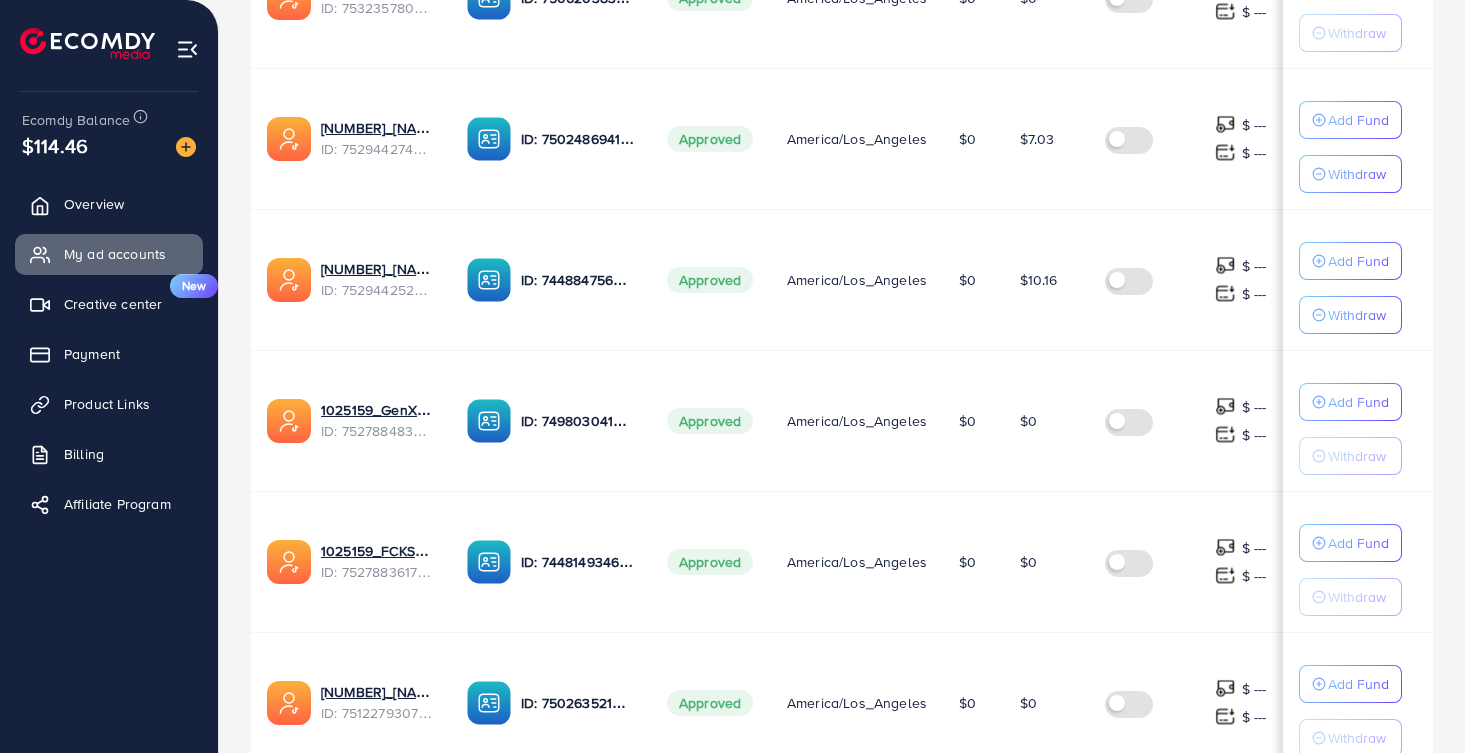 scroll, scrollTop: 1273, scrollLeft: 0, axis: vertical 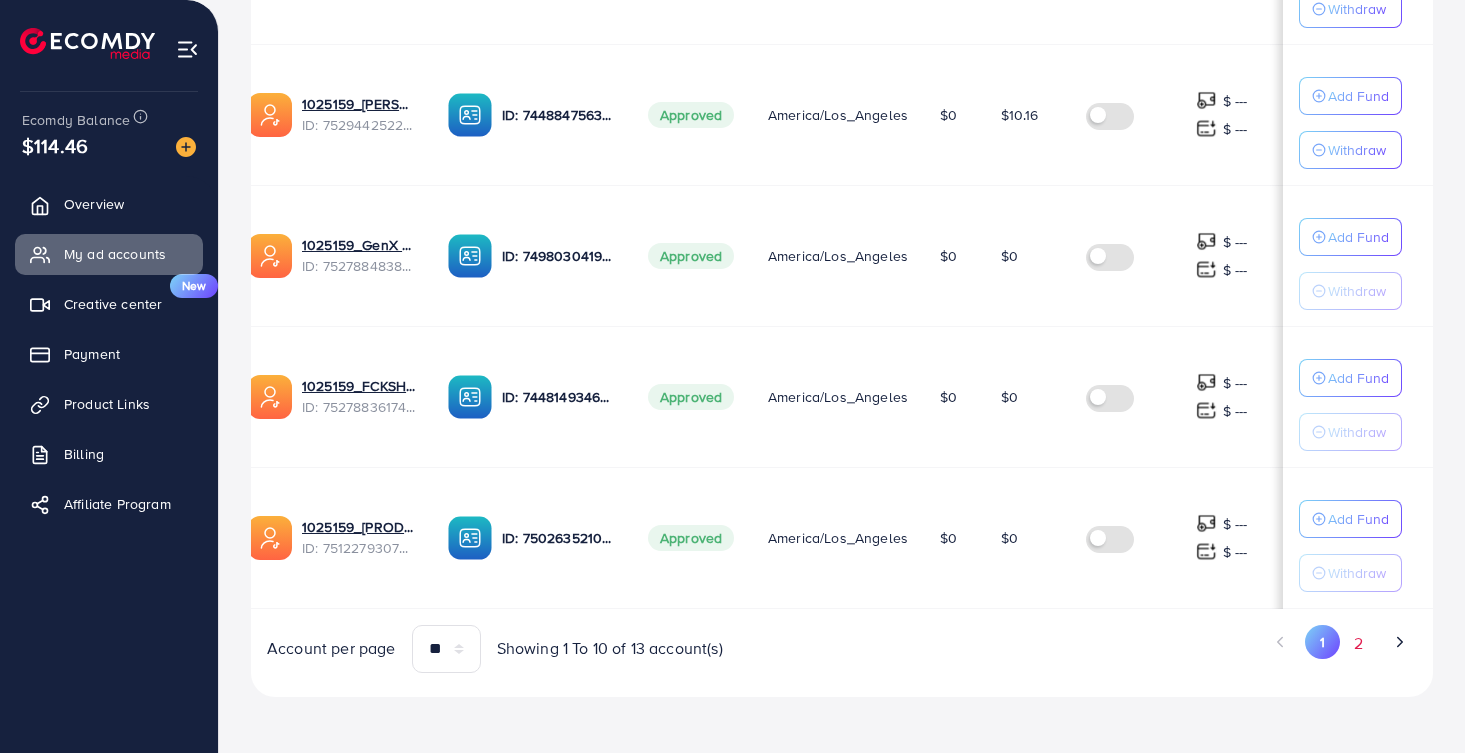 click on "2" at bounding box center (1358, 643) 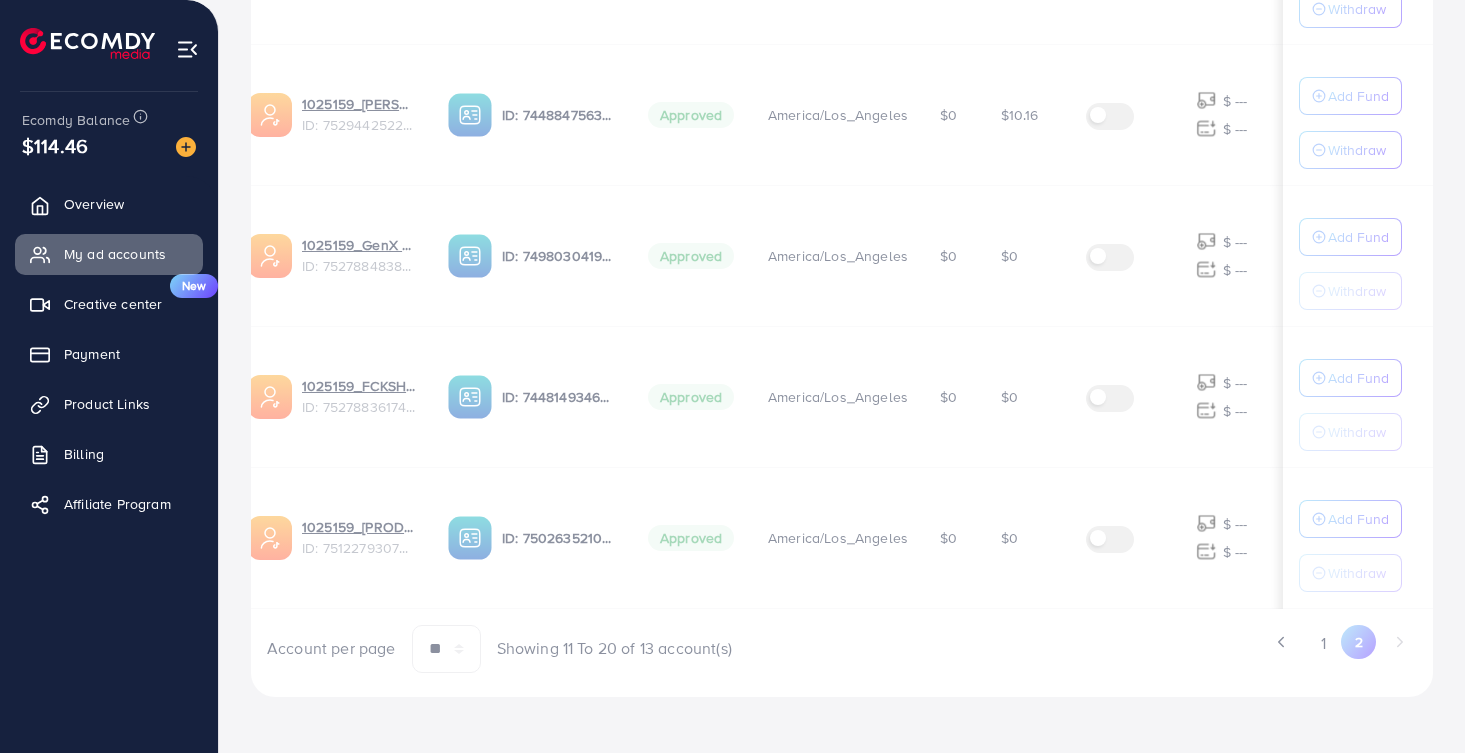 scroll, scrollTop: 286, scrollLeft: 0, axis: vertical 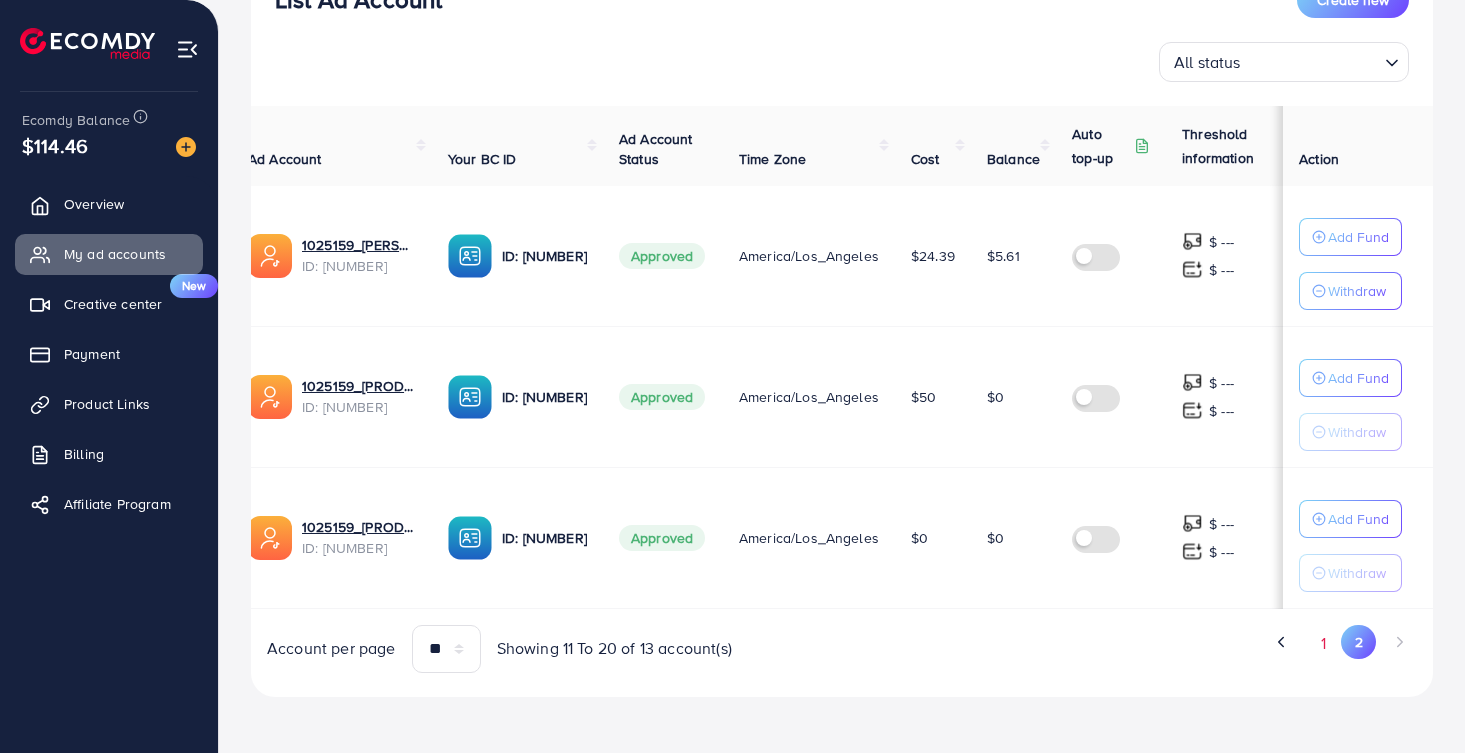 click on "1" at bounding box center (1323, 643) 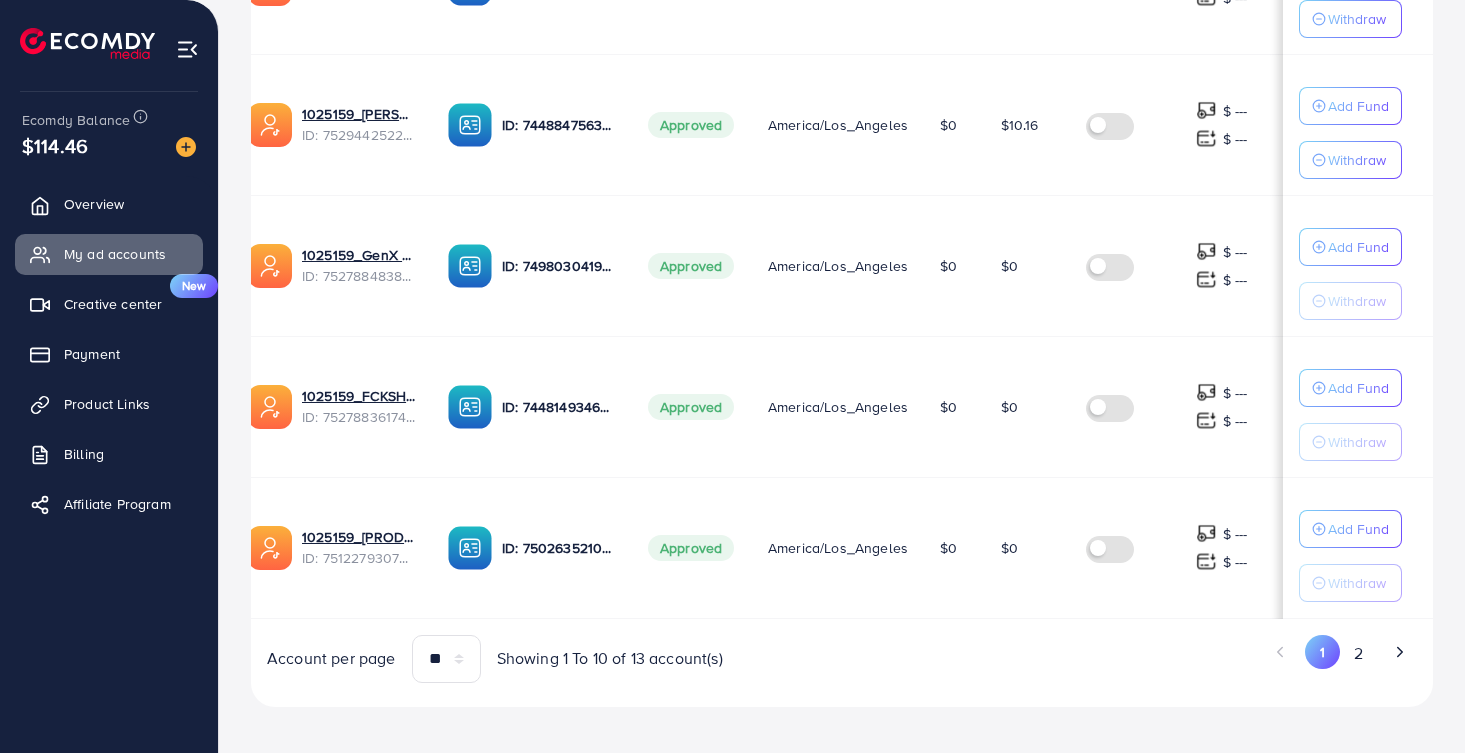 scroll, scrollTop: 1273, scrollLeft: 0, axis: vertical 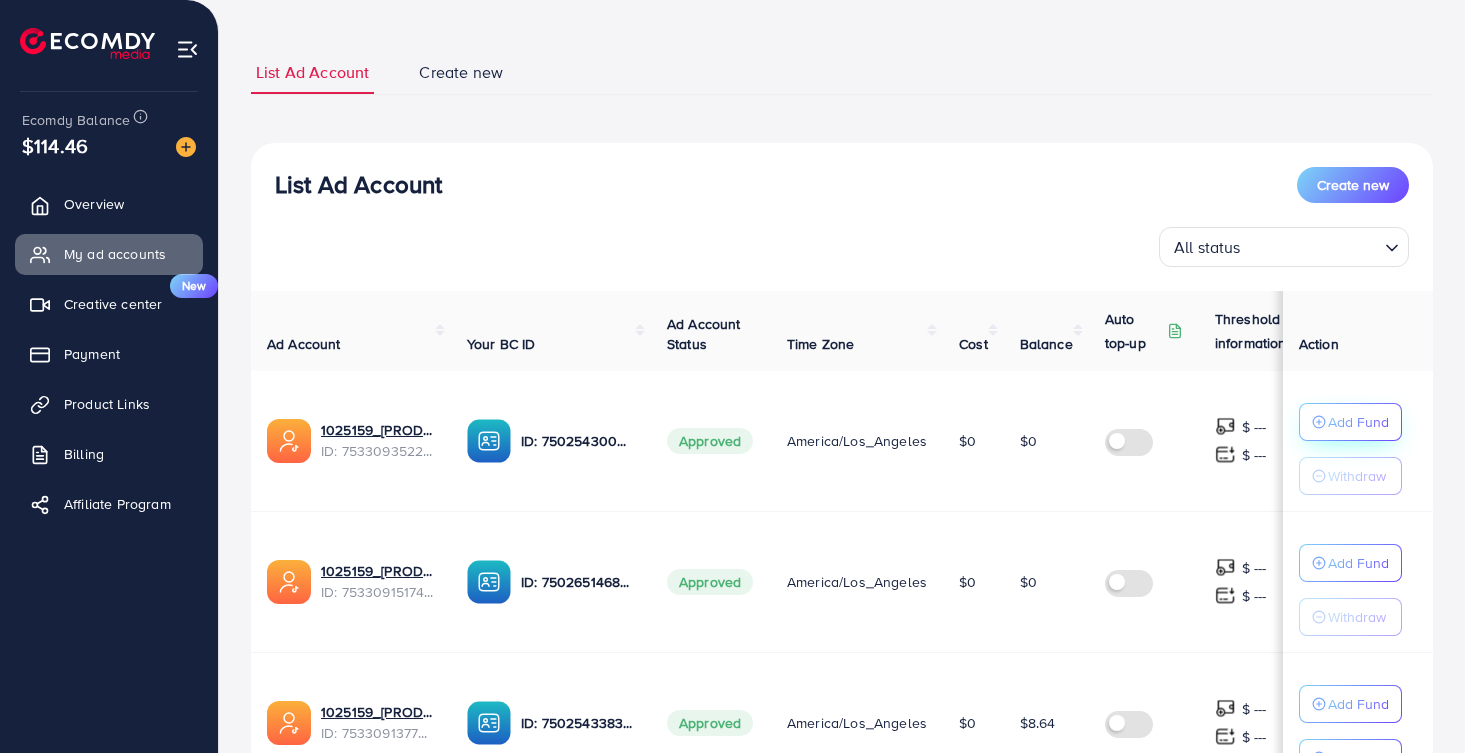 click on "Add Fund" at bounding box center [1350, 422] 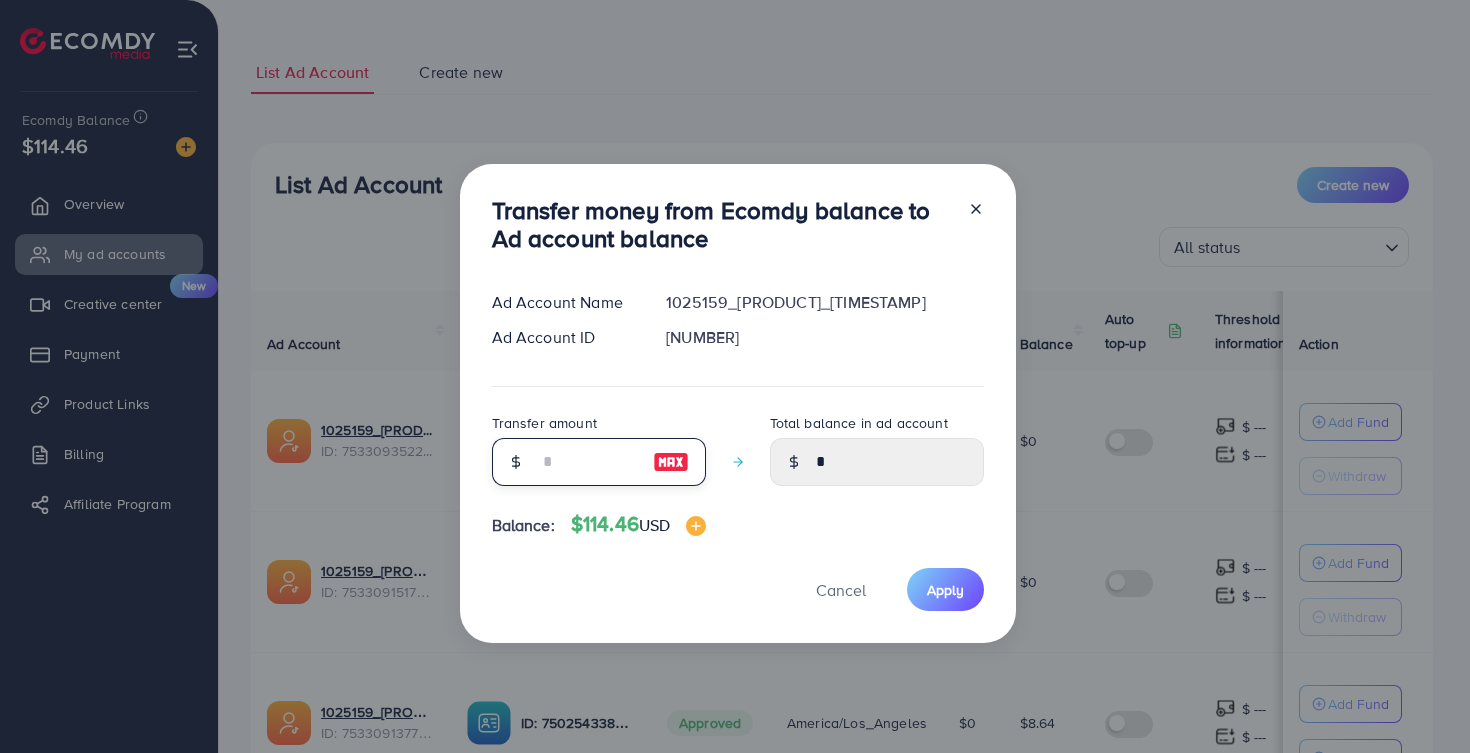 click at bounding box center (588, 462) 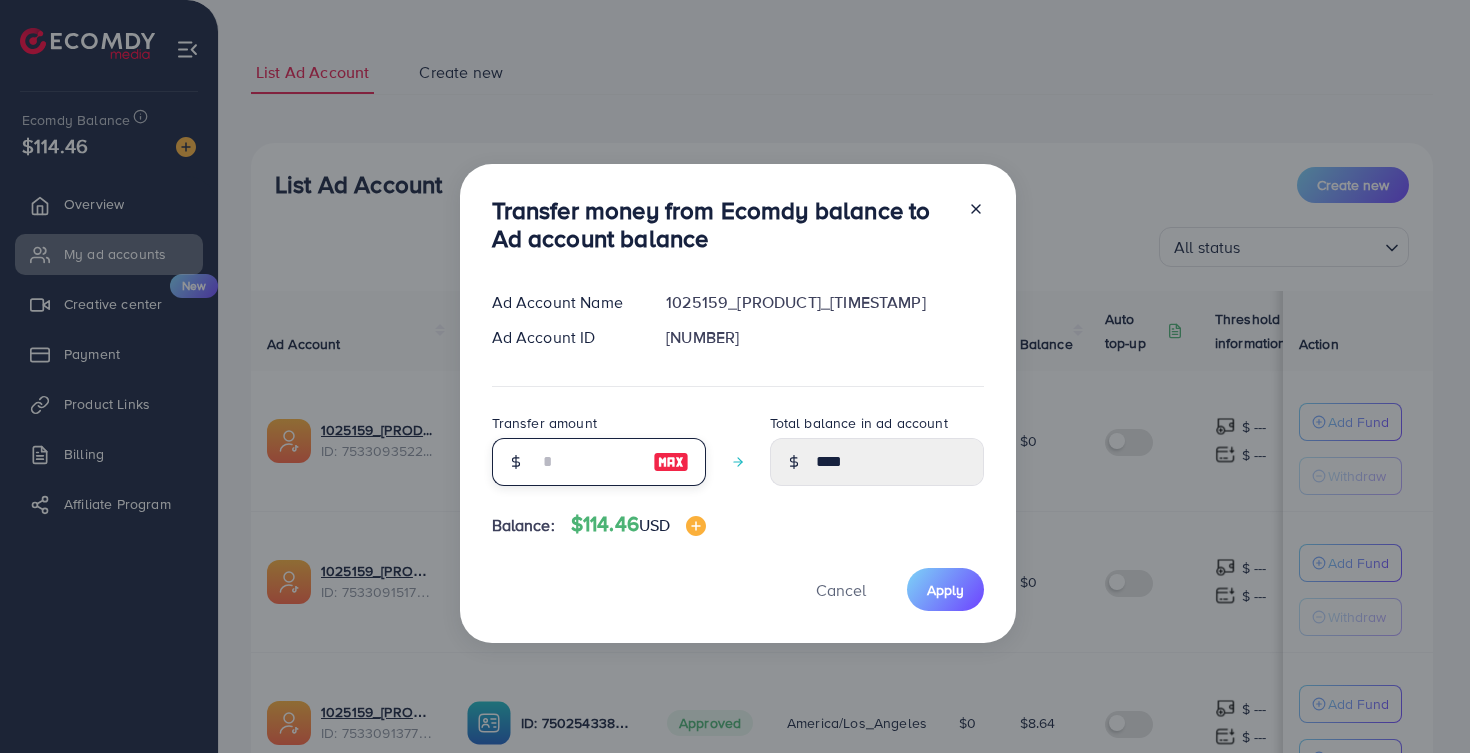 type on "**" 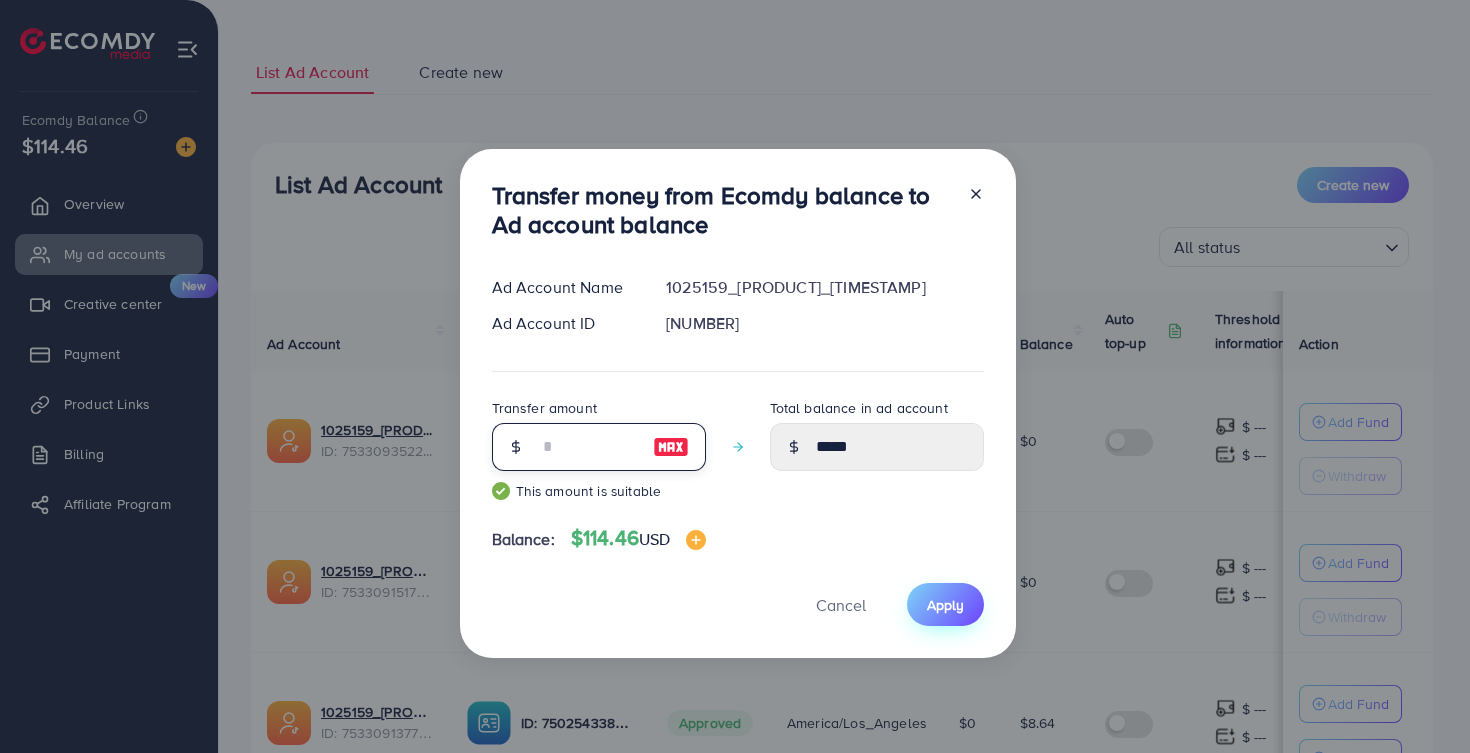 type on "**" 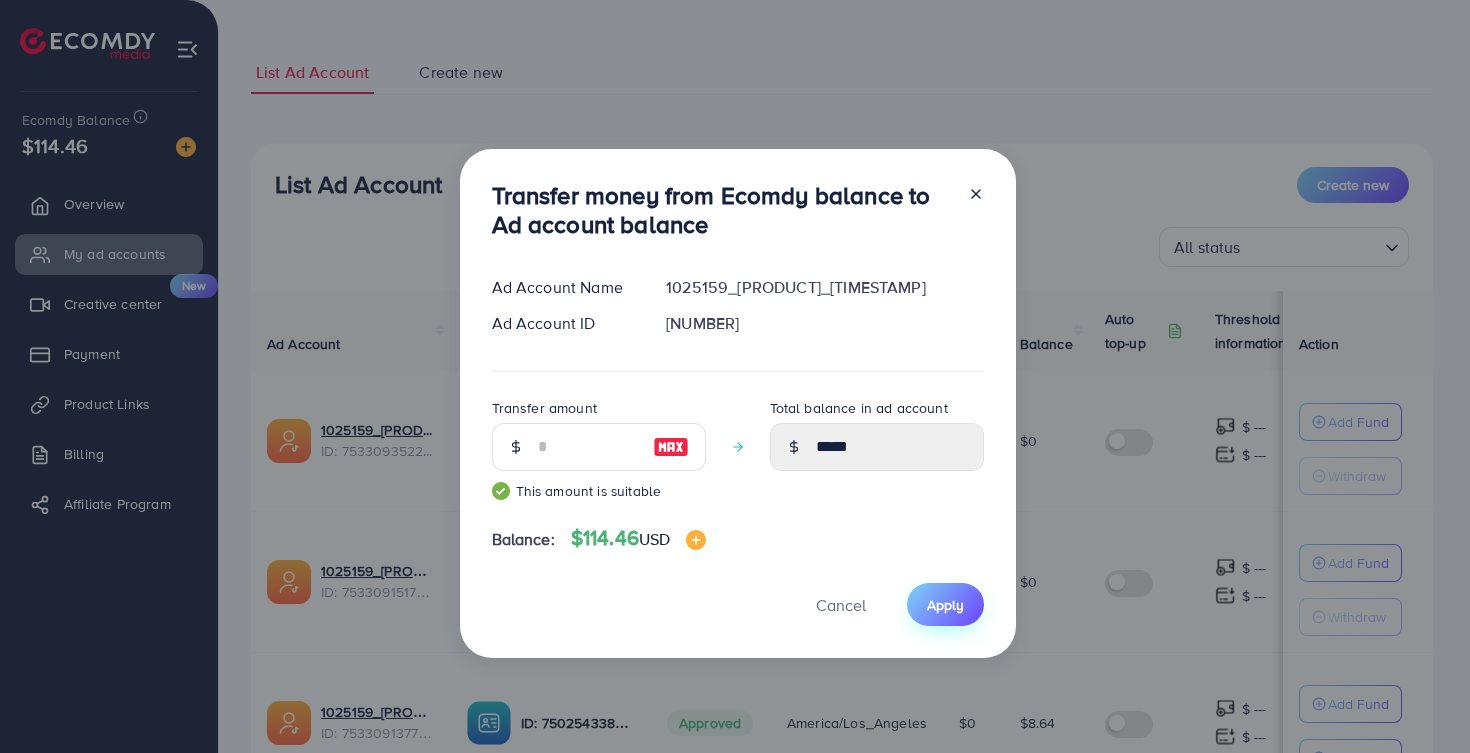 click on "Apply" at bounding box center (945, 605) 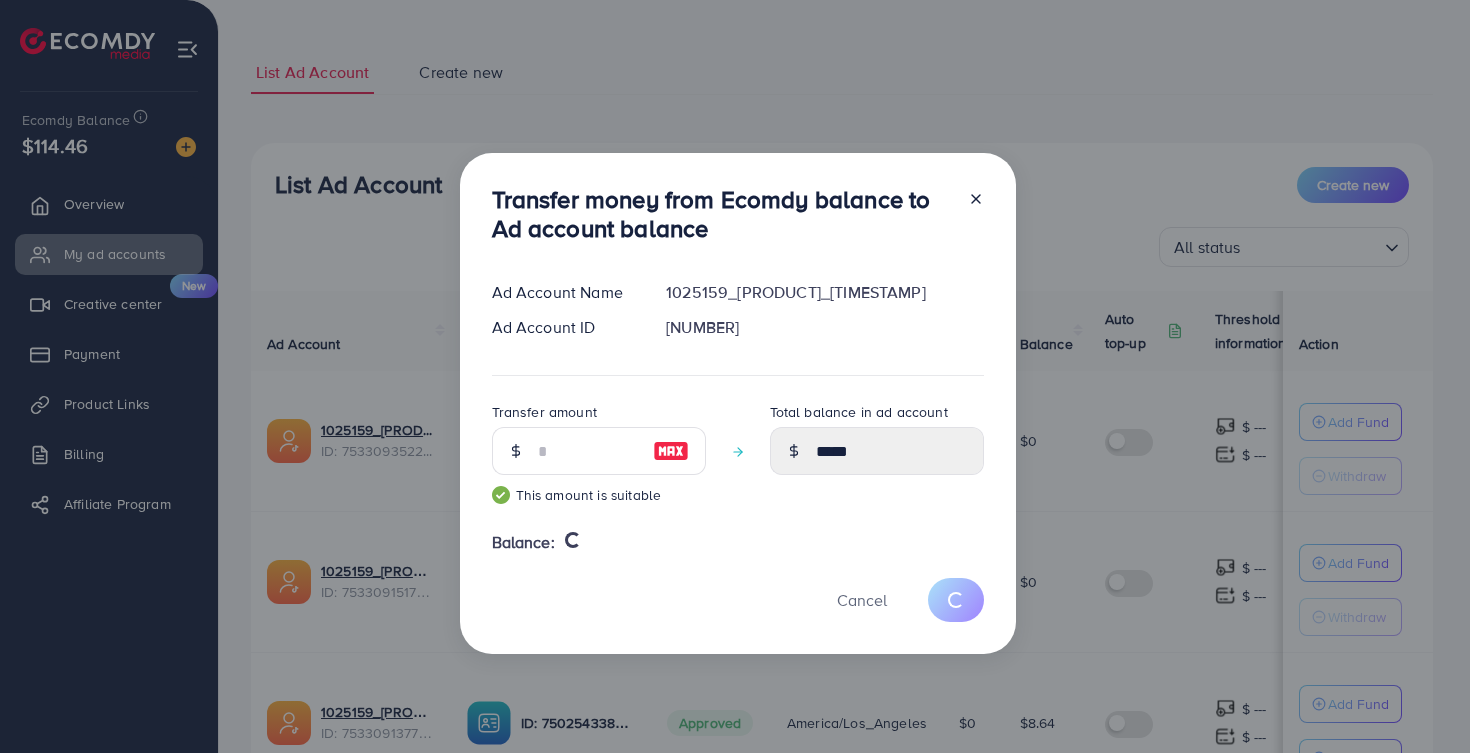 type 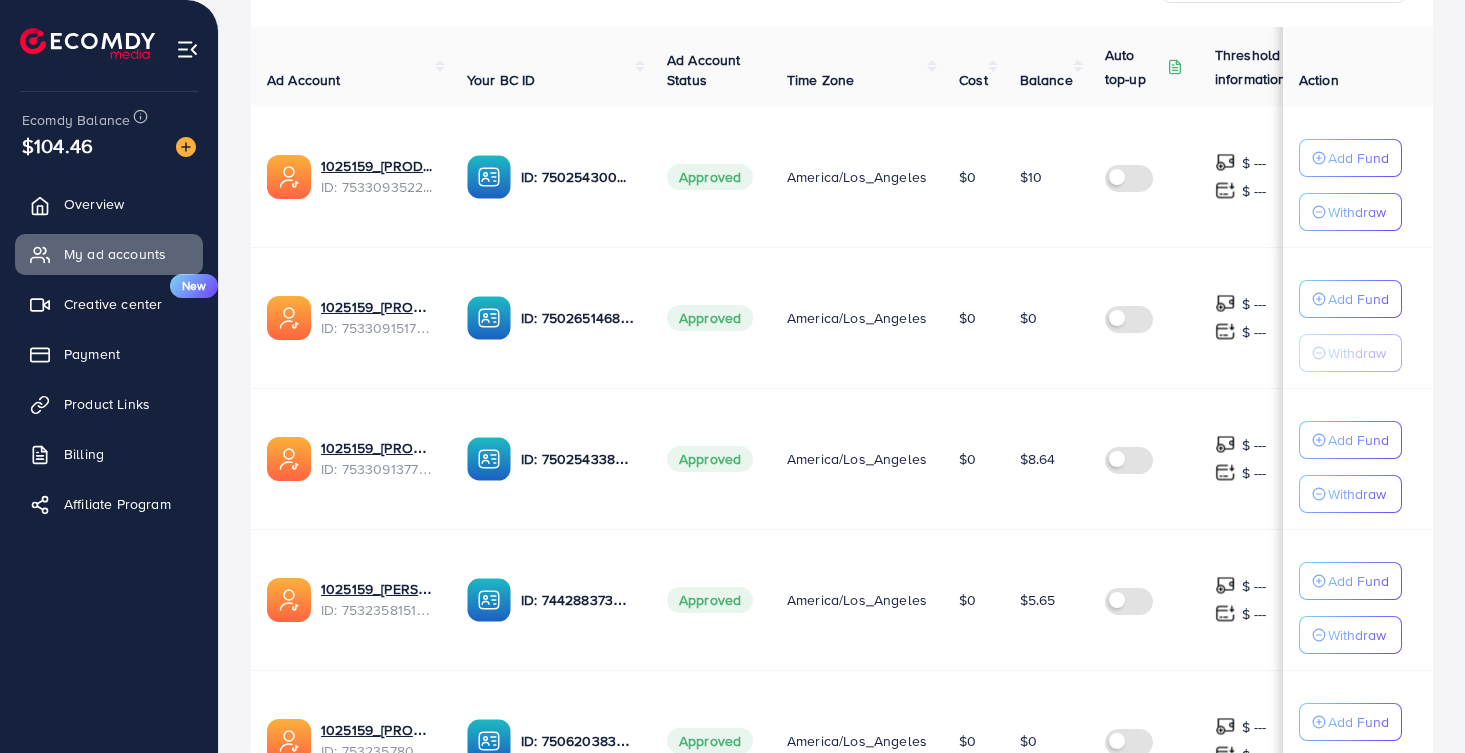 scroll, scrollTop: 599, scrollLeft: 0, axis: vertical 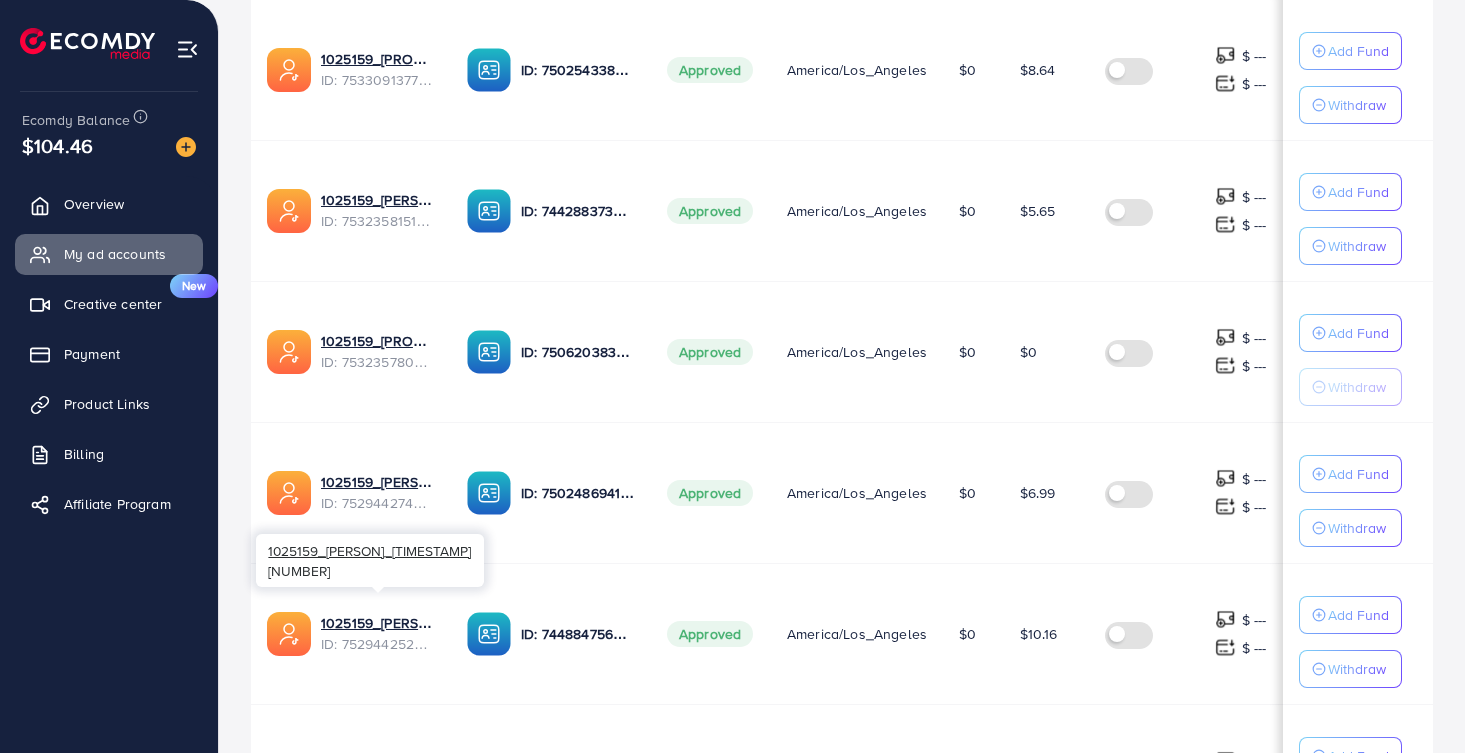 drag, startPoint x: 437, startPoint y: 593, endPoint x: 258, endPoint y: 560, distance: 182.01648 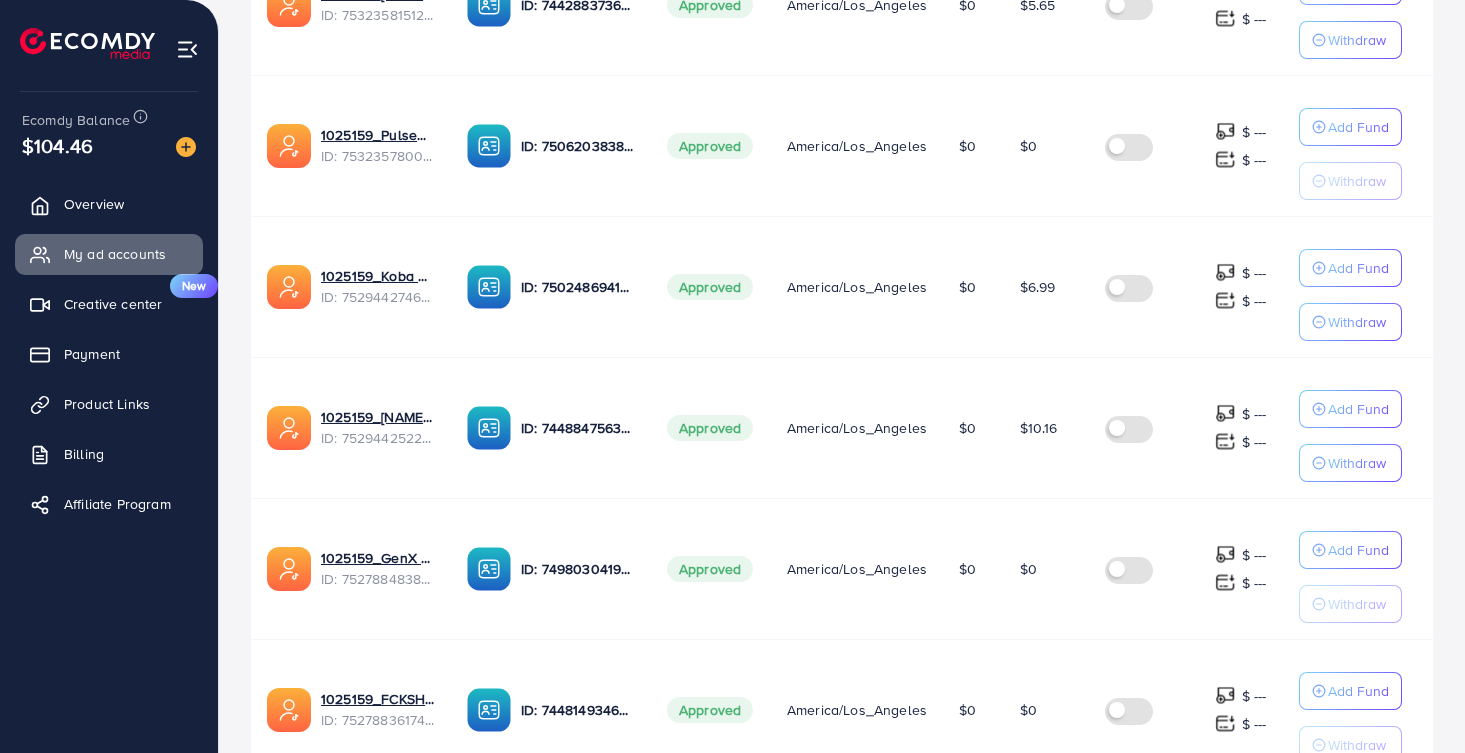scroll, scrollTop: 961, scrollLeft: 0, axis: vertical 